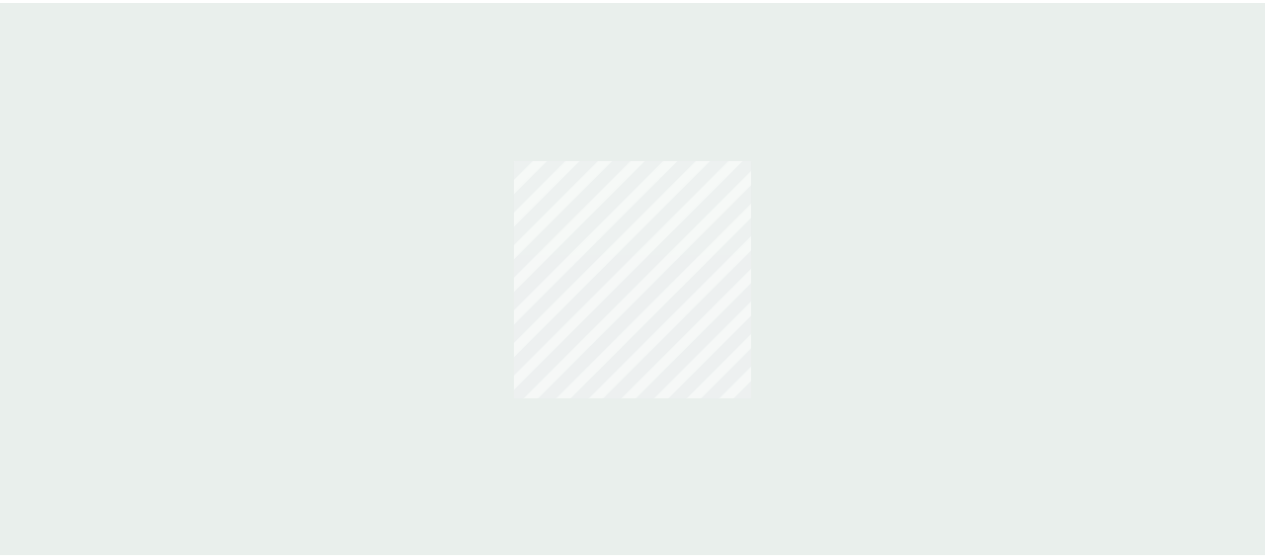 scroll, scrollTop: 0, scrollLeft: 0, axis: both 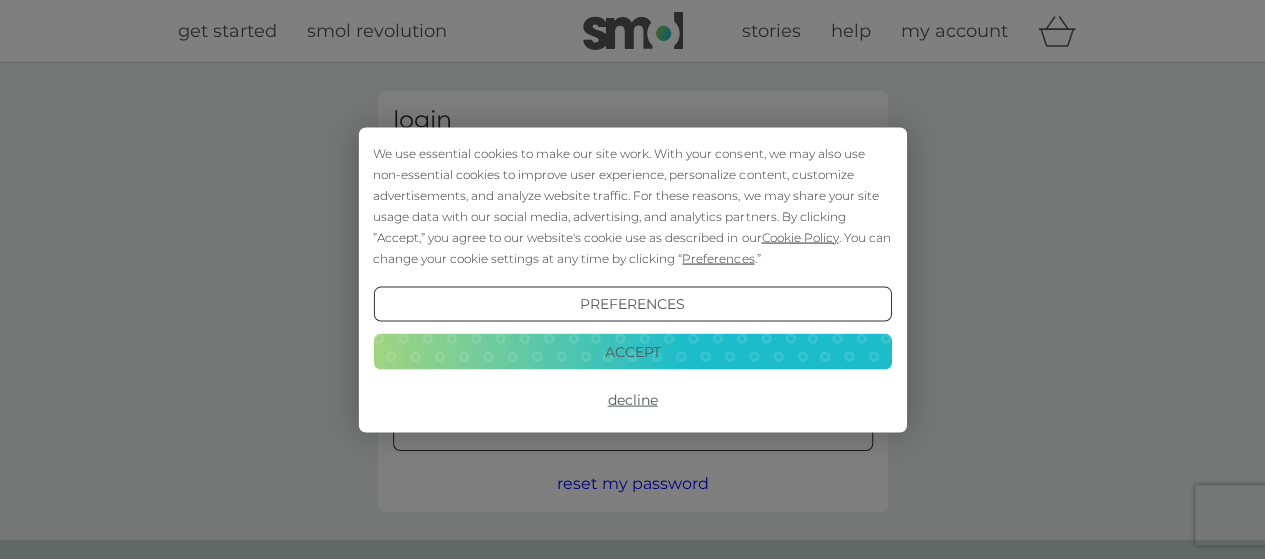 click on "We use essential cookies to make our site work. With your consent, we may also use non-essential cookies to improve user experience, personalize content, customize advertisements, and analyze website traffic. For these reasons, we may share your site usage data with our social media, advertising, and analytics partners. By clicking ”Accept,” you agree to our website's cookie use as described in our  Cookie Policy . You can change your cookie settings at any time by clicking “ Preferences .”" at bounding box center [632, 205] 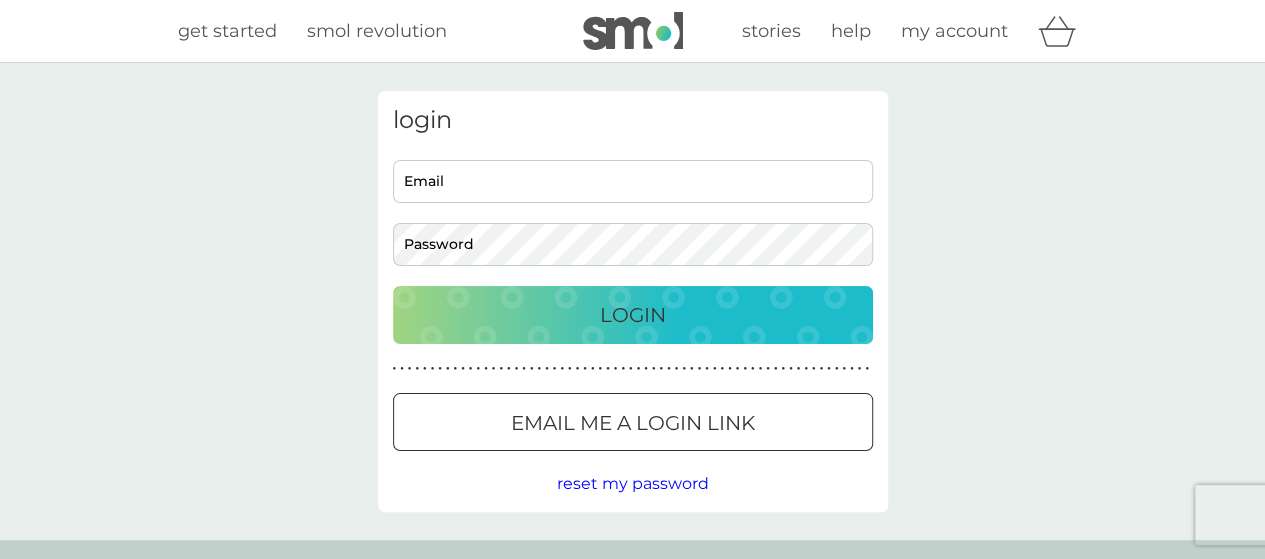 click on "Email" at bounding box center [633, 181] 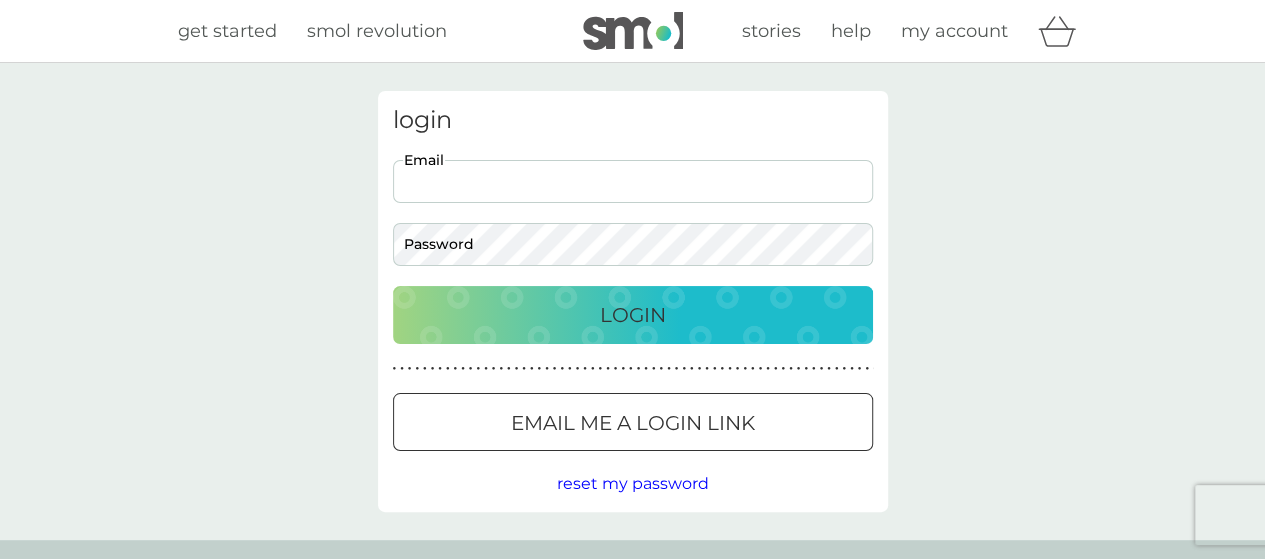 type on "[EMAIL]" 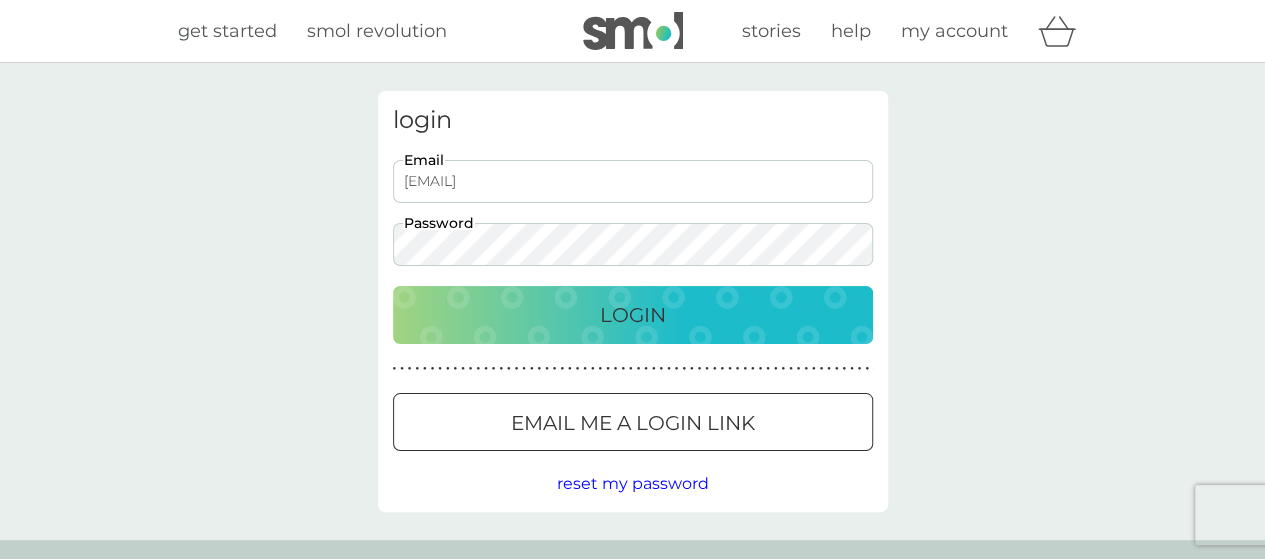 click on "Login" at bounding box center [633, 315] 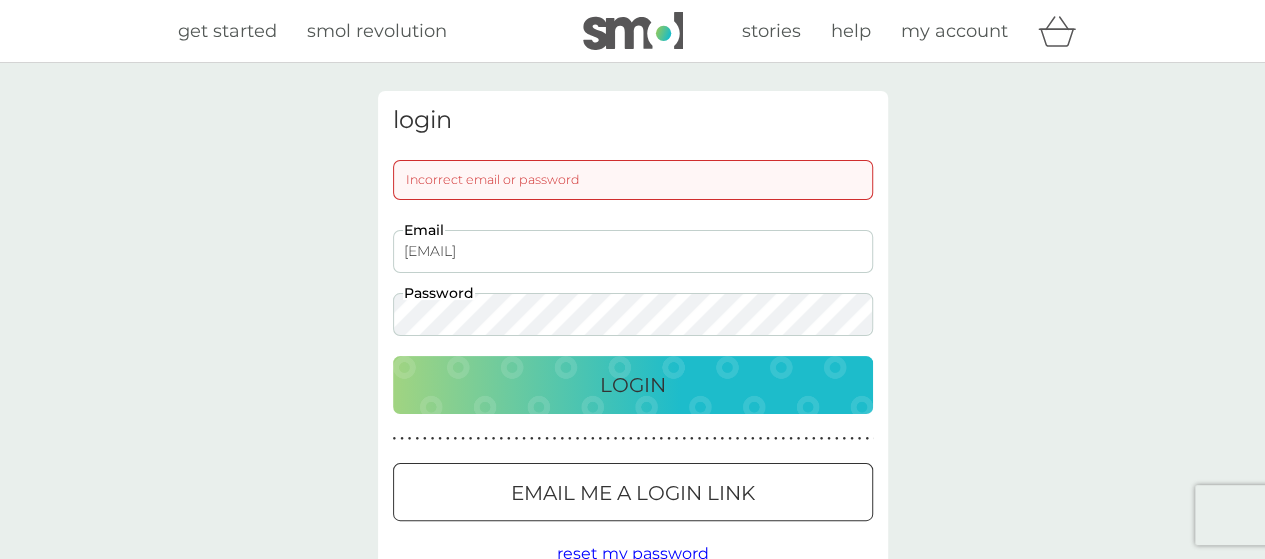 click on "login Incorrect email or password [EMAIL] Email Password Login ● ● ● ● ● ● ● ● ● ● ● ● ● ● ● ● ● ● ● ● ● ● ● ● ● ● ● ● ● ● ● ● ● ● ● ● ● ● ● ● ● ● ● ● ● ● ● ● ● ● ● ● ● ● ● ● ● ● ● ● ● ● ● ● ● ● ● ● ● ● Email me a login link reset my password" at bounding box center (632, 336) 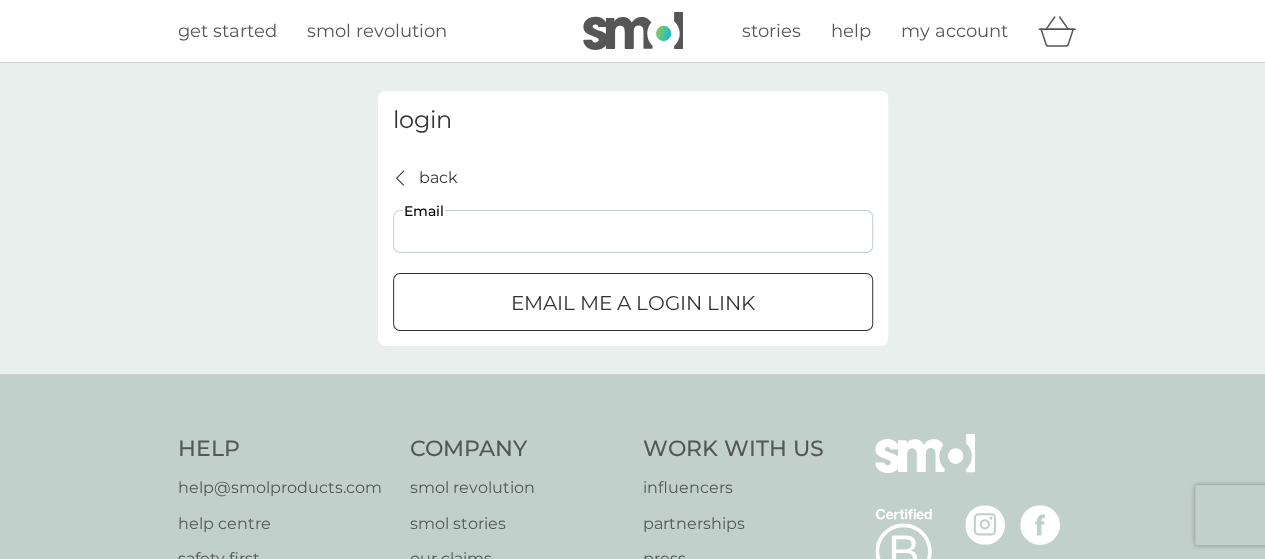 click on "Email" at bounding box center [633, 231] 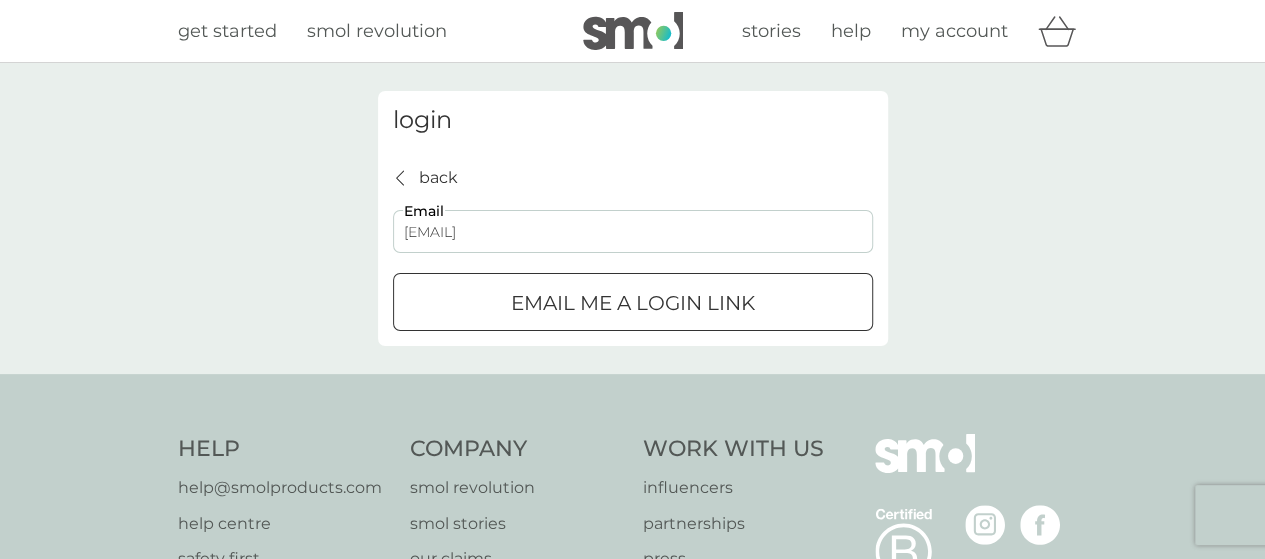 click at bounding box center (633, 303) 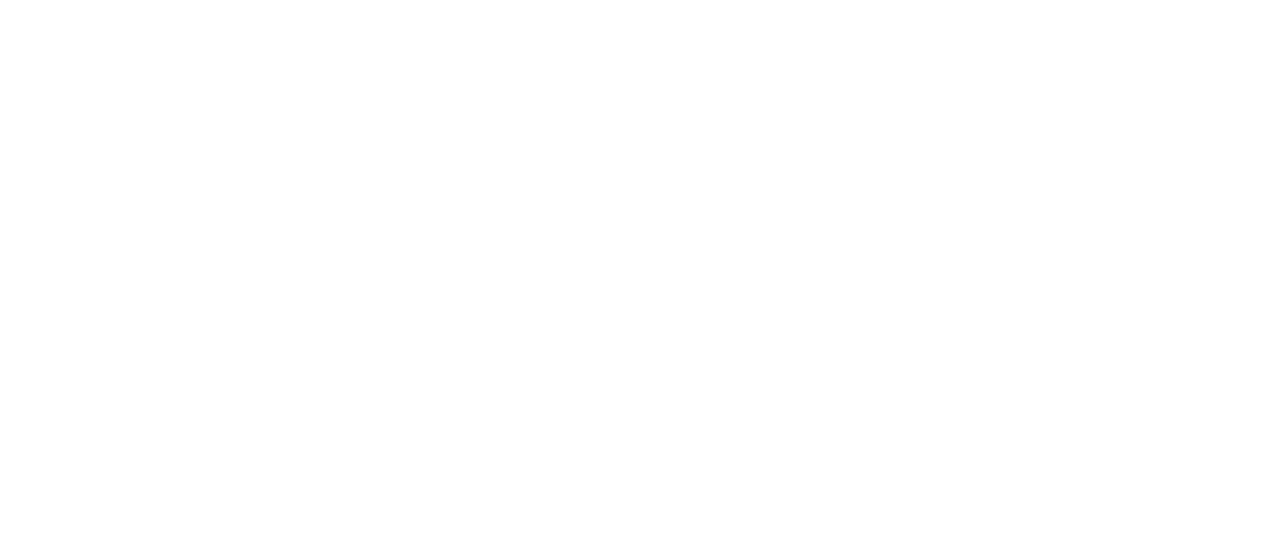 scroll, scrollTop: 0, scrollLeft: 0, axis: both 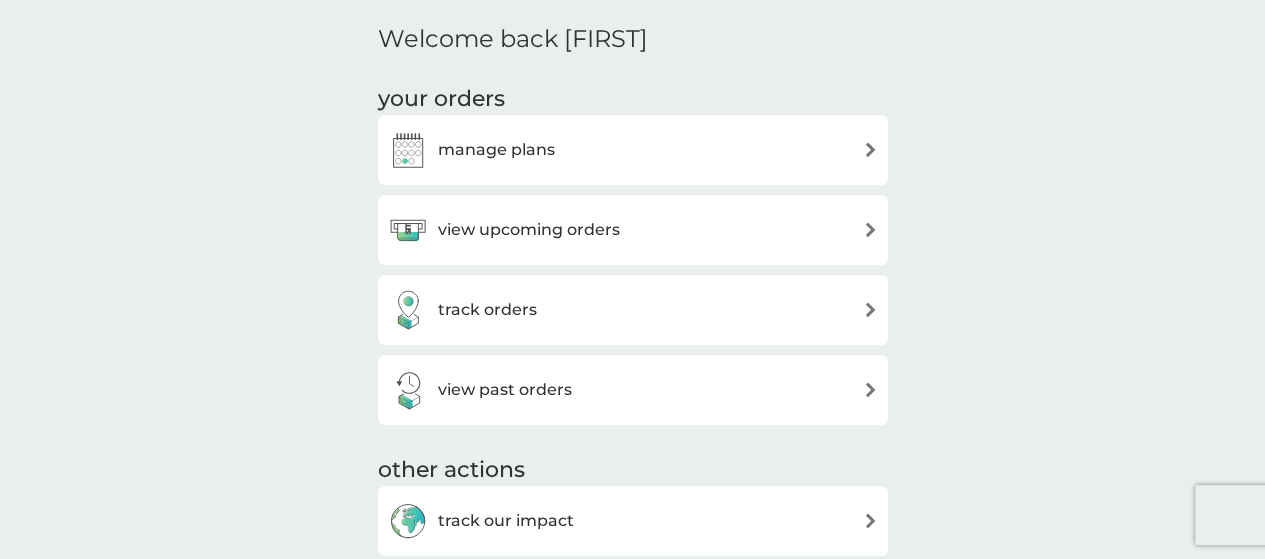 click on "manage plans" at bounding box center (633, 150) 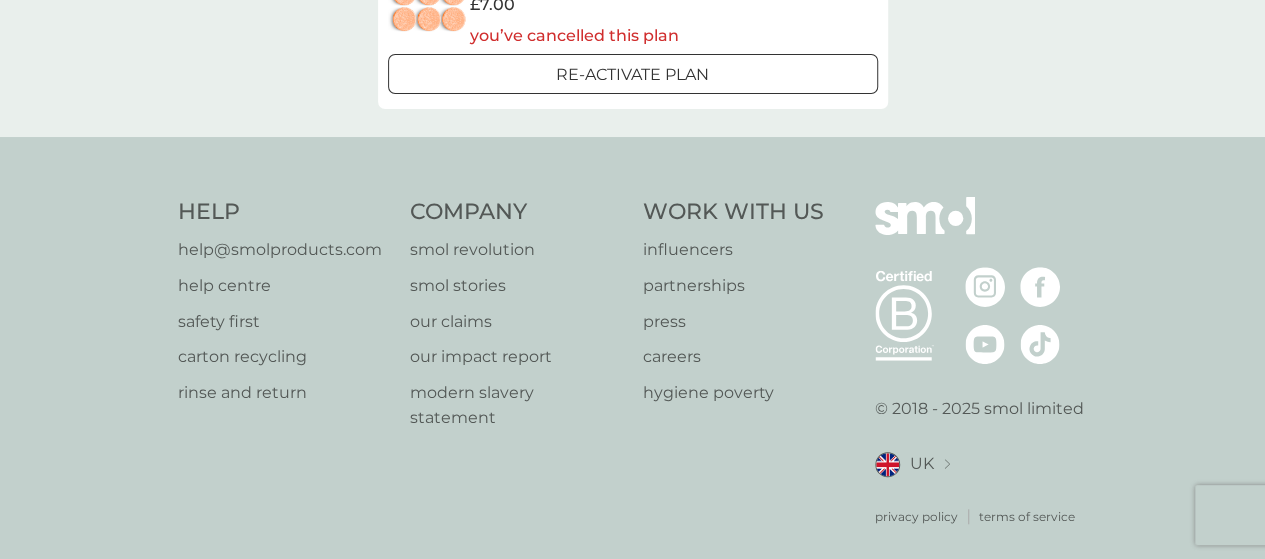 scroll, scrollTop: 0, scrollLeft: 0, axis: both 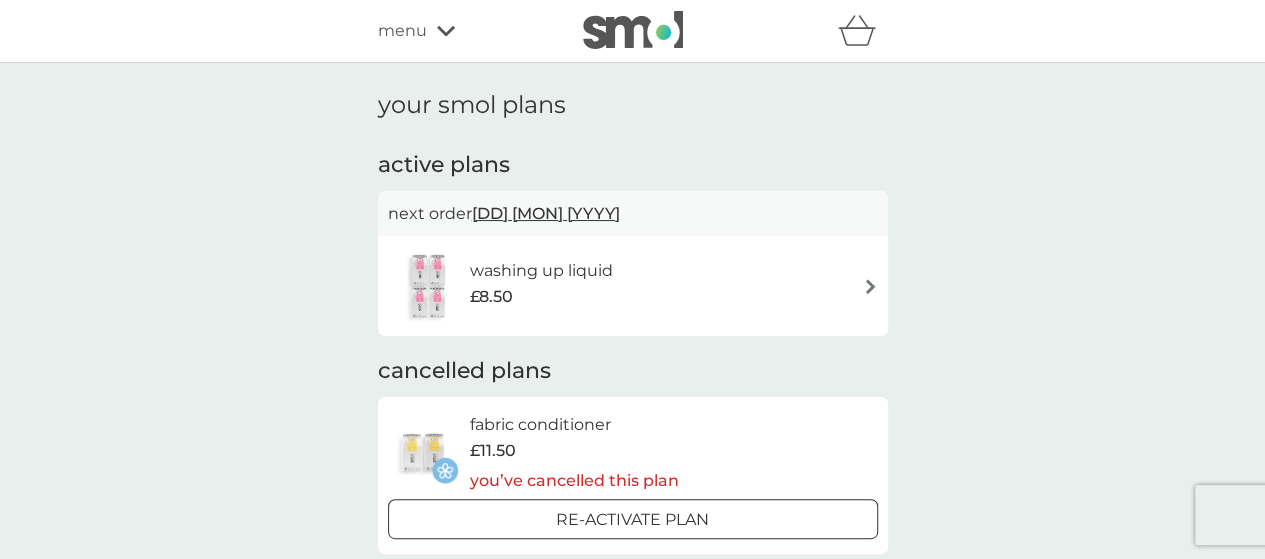 click 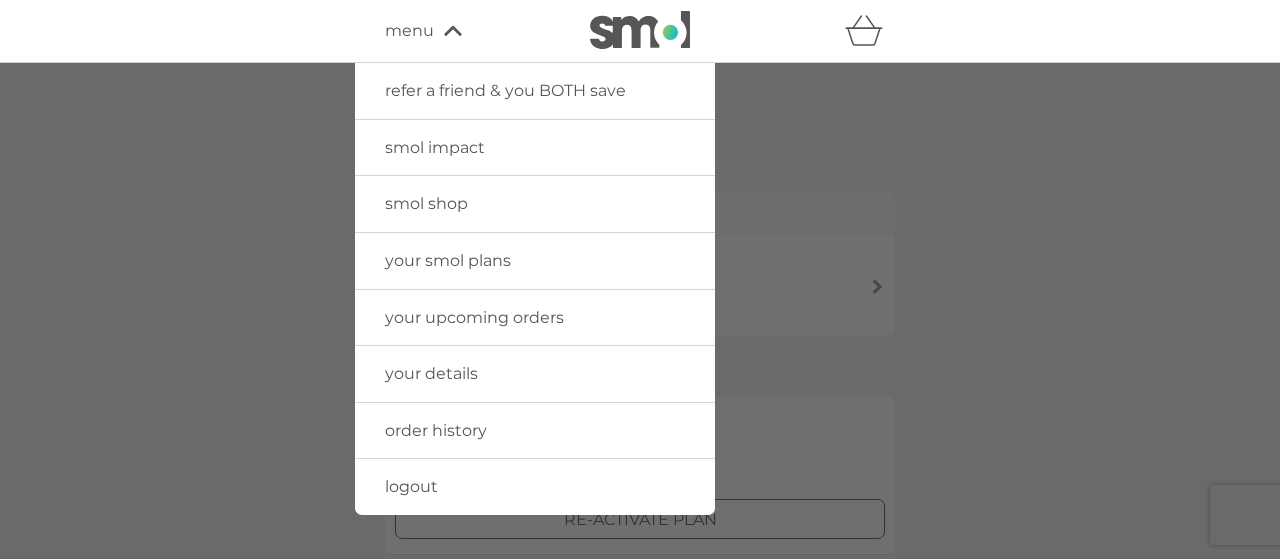 click on "smol shop" at bounding box center (426, 203) 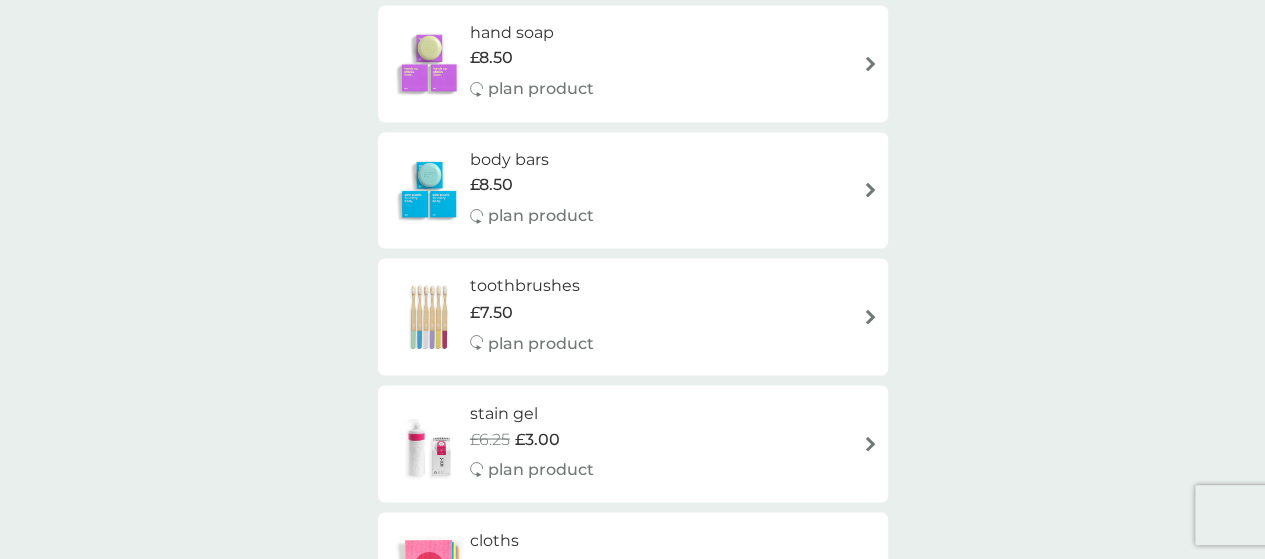 scroll, scrollTop: 1606, scrollLeft: 0, axis: vertical 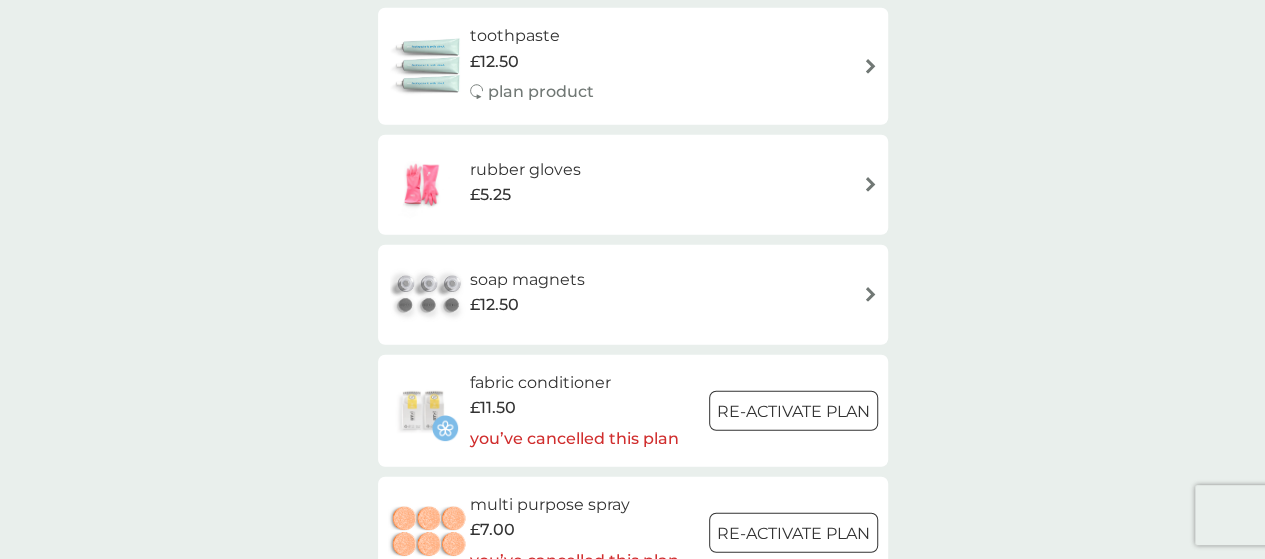 click on "smol shop all products Accessories Cleaning Dishwash Laundry Personal Care Spare Parts Surface Cleaner we   donate 1 wash   to The Hygiene Bank charity with every laundry or dishwash FREE trial. dishwasher tablets £2.00 FREE plan product non-bio laundry capsules £2.00 plan product foaming handwash £3.00 plan product floor cleaner £2.00 plan product foaming bathroom spray £2.00 plan product dishbrush £10.00 plan product bio laundry capsules £2.00 plan product donate a wash £0.30 plan add on fragrance-free laundry capsules £2.00 plan product bio laundry liquid £6.25 £3.00 plan product hand soap £8.50 plan product body bars £8.50 plan product toothbrushes £7.50 plan product stain gel £6.25 £3.00 plan product cloths £10.50 plan product sponges £6.25 plan product non-bio laundry liquid £6.25 £3.00 plan product shampoo bars £8.50 plan product toothpaste £12.50 plan product rubber gloves £5.25 soap magnets £12.50 fabric conditioner £11.50 you’ve cancelled this plan Re-activate Plan £7.00" at bounding box center [632, -888] 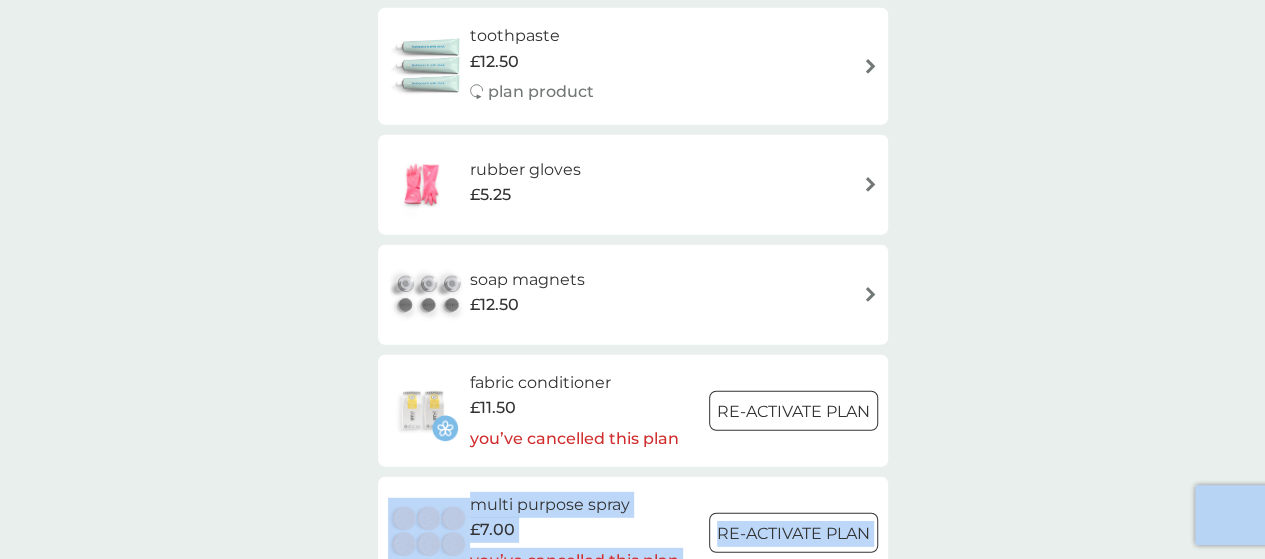 drag, startPoint x: 1237, startPoint y: 439, endPoint x: 1230, endPoint y: 485, distance: 46.52956 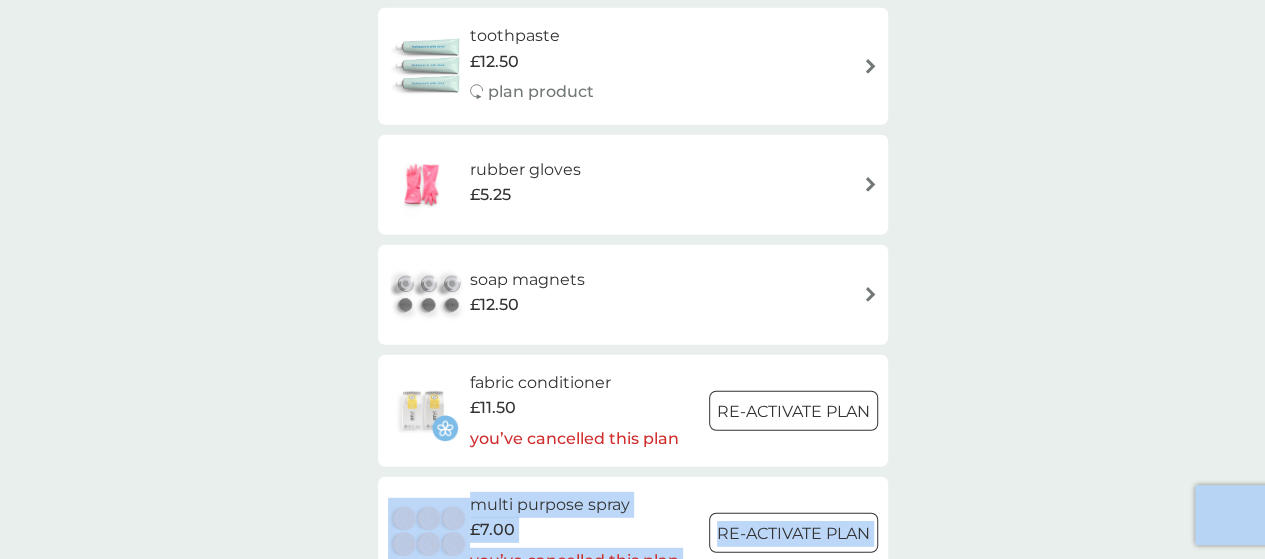 click on "smol shop all products Accessories Cleaning Dishwash Laundry Personal Care Spare Parts Surface Cleaner we   donate 1 wash   to The Hygiene Bank charity with every laundry or dishwash FREE trial. dishwasher tablets £2.00 FREE plan product non-bio laundry capsules £2.00 plan product foaming handwash £3.00 plan product floor cleaner £2.00 plan product foaming bathroom spray £2.00 plan product dishbrush £10.00 plan product bio laundry capsules £2.00 plan product donate a wash £0.30 plan add on fragrance-free laundry capsules £2.00 plan product bio laundry liquid £6.25 £3.00 plan product hand soap £8.50 plan product body bars £8.50 plan product toothbrushes £7.50 plan product stain gel £6.25 £3.00 plan product cloths £10.50 plan product sponges £6.25 plan product non-bio laundry liquid £6.25 £3.00 plan product shampoo bars £8.50 plan product toothpaste £12.50 plan product rubber gloves £5.25 soap magnets £12.50 fabric conditioner £11.50 you’ve cancelled this plan Re-activate Plan £7.00" at bounding box center (632, -888) 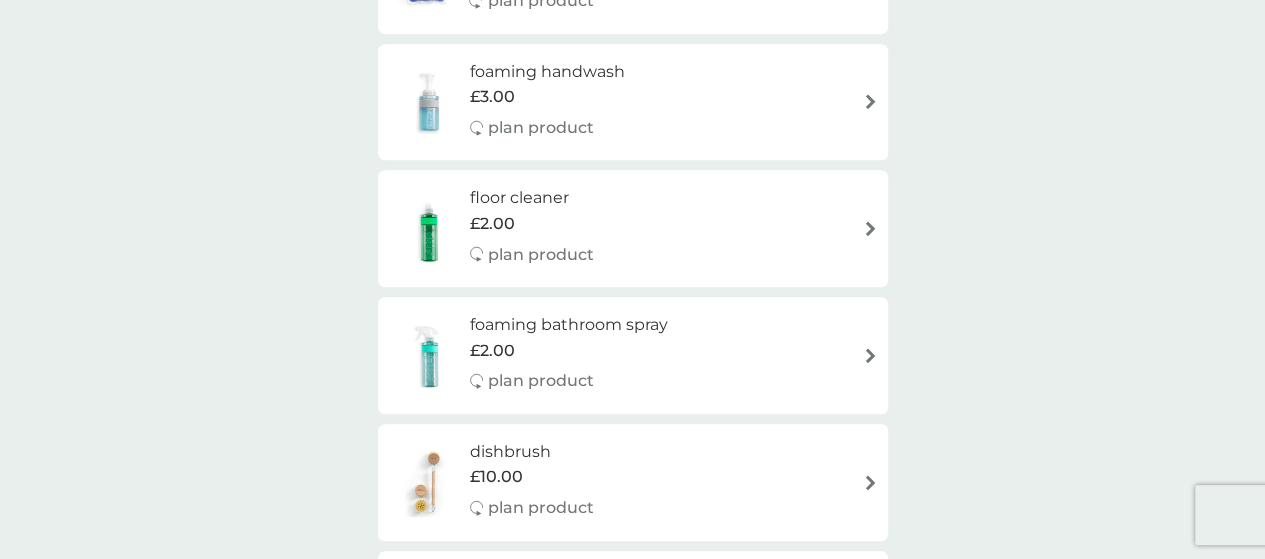 scroll, scrollTop: 0, scrollLeft: 0, axis: both 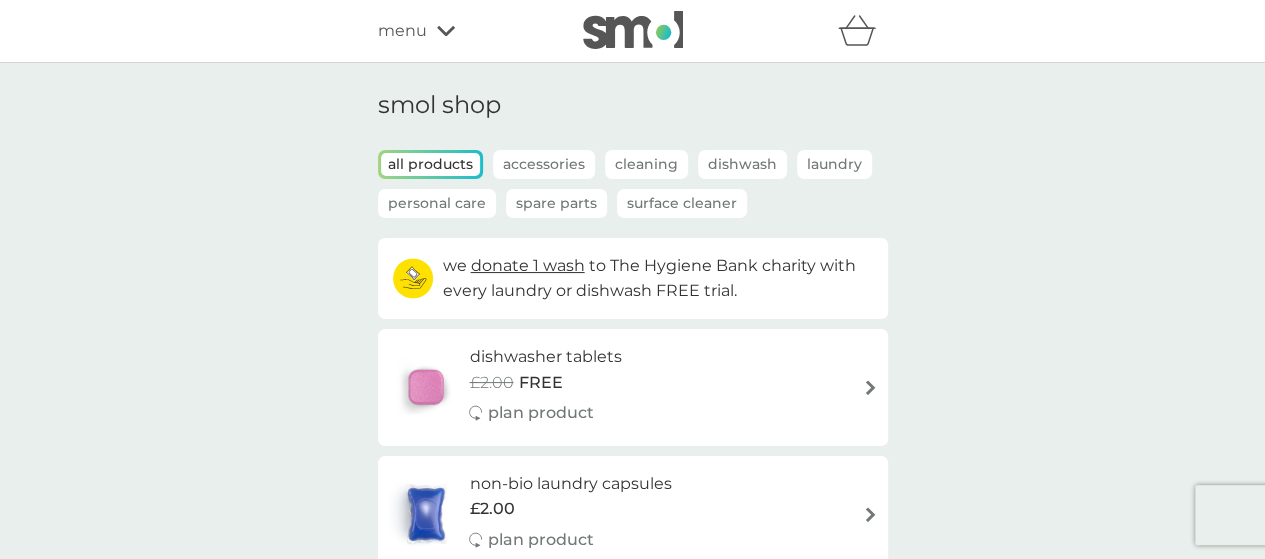 click at bounding box center (633, 30) 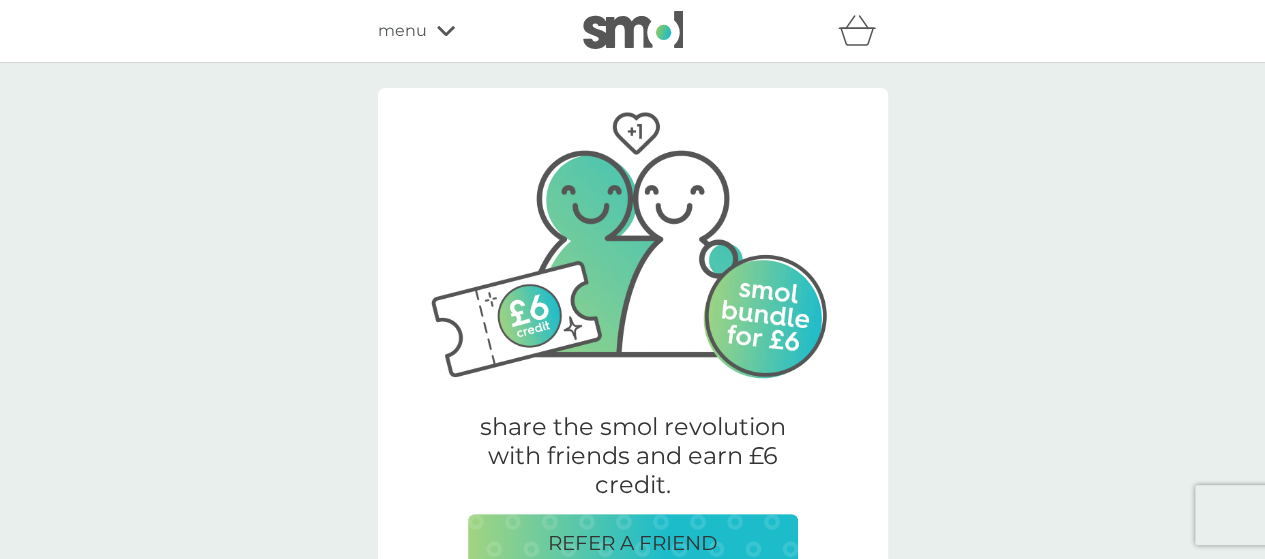 click 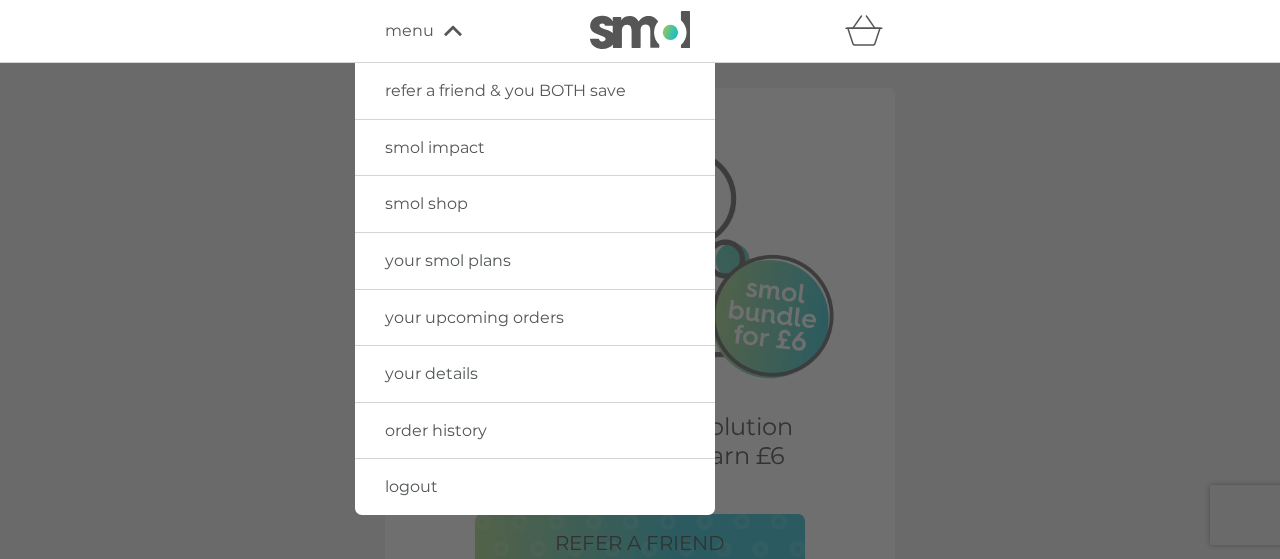 click on "your smol plans" at bounding box center [448, 260] 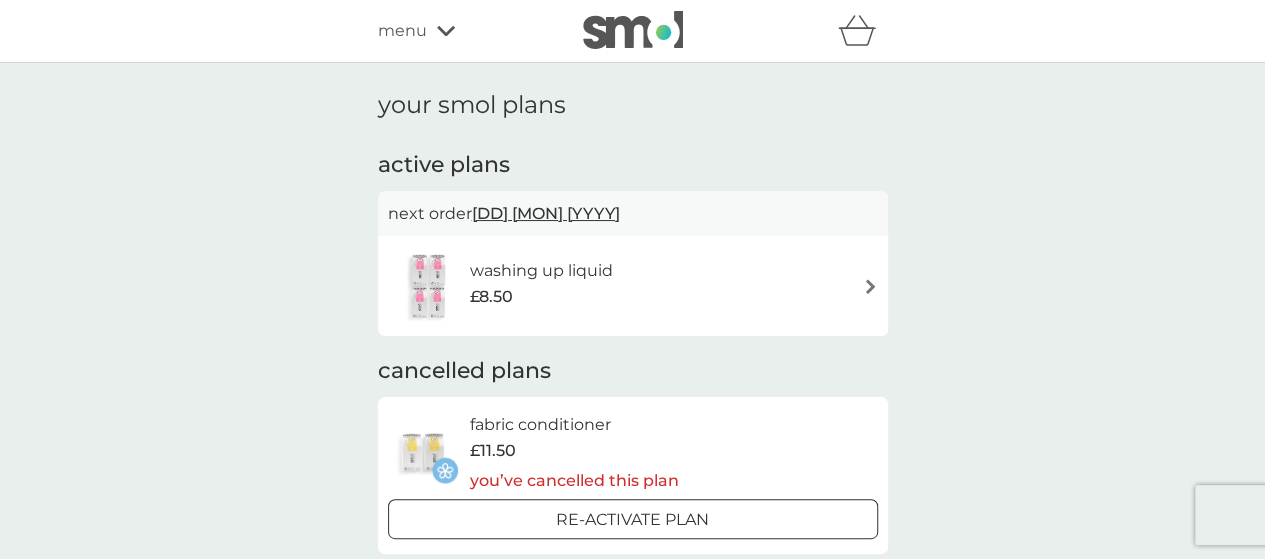 click on "washing up liquid £8.50" at bounding box center [633, 286] 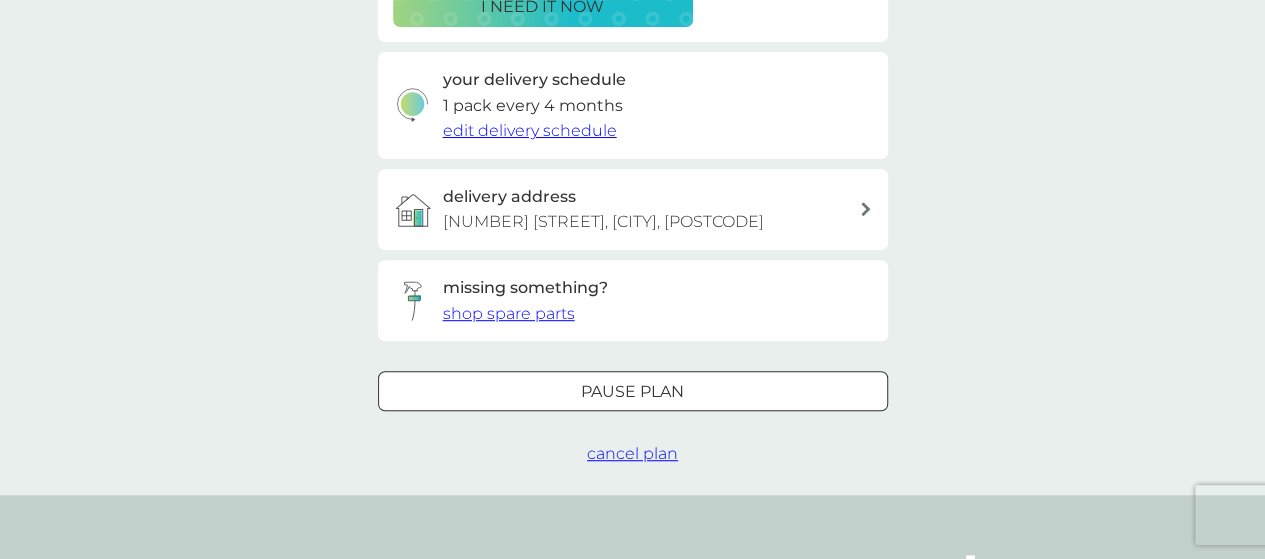 scroll, scrollTop: 446, scrollLeft: 0, axis: vertical 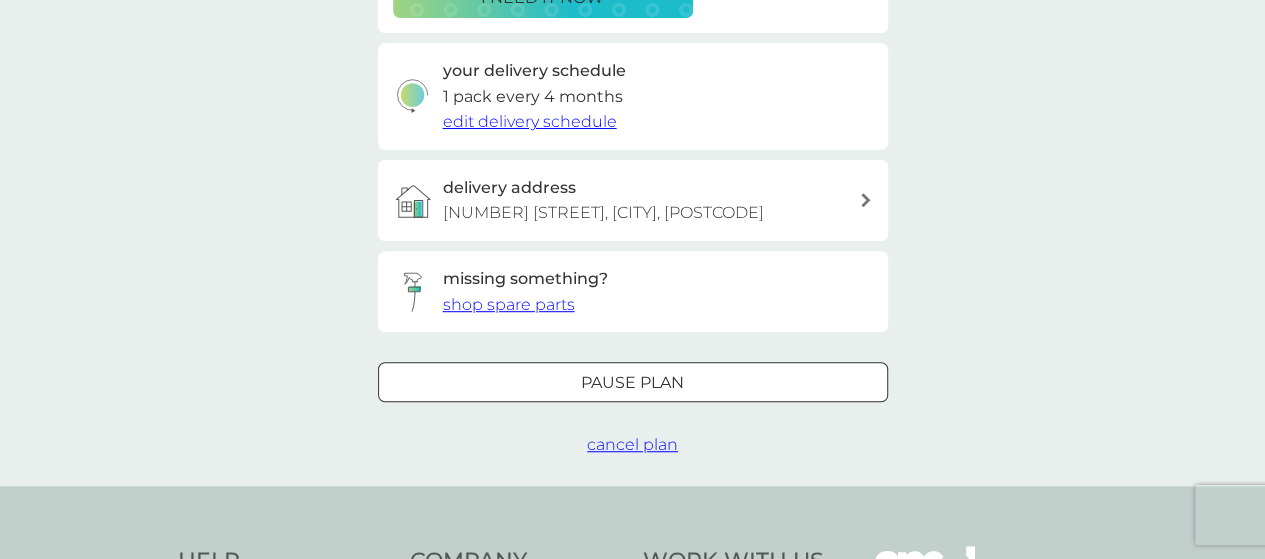 click on "Pause plan" at bounding box center [633, 383] 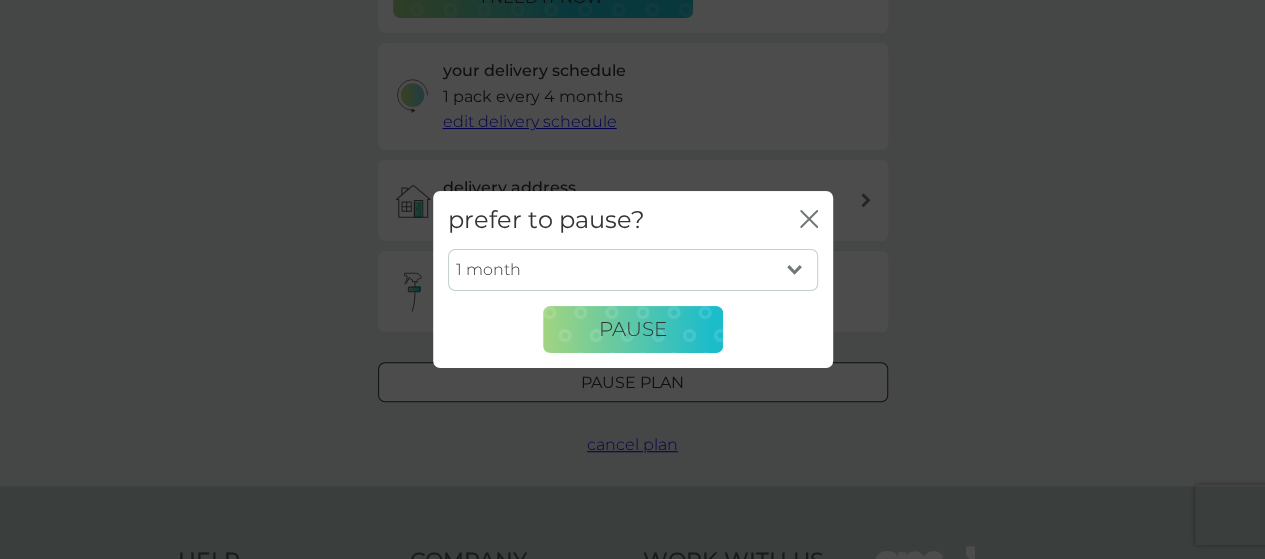click 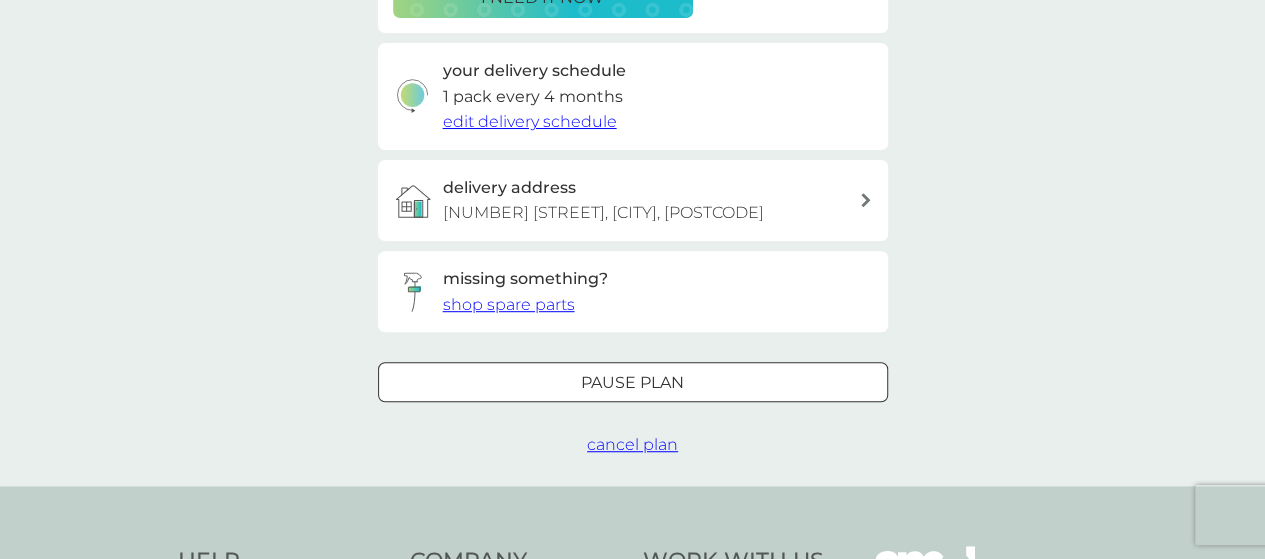 click on "cancel plan" at bounding box center [632, 444] 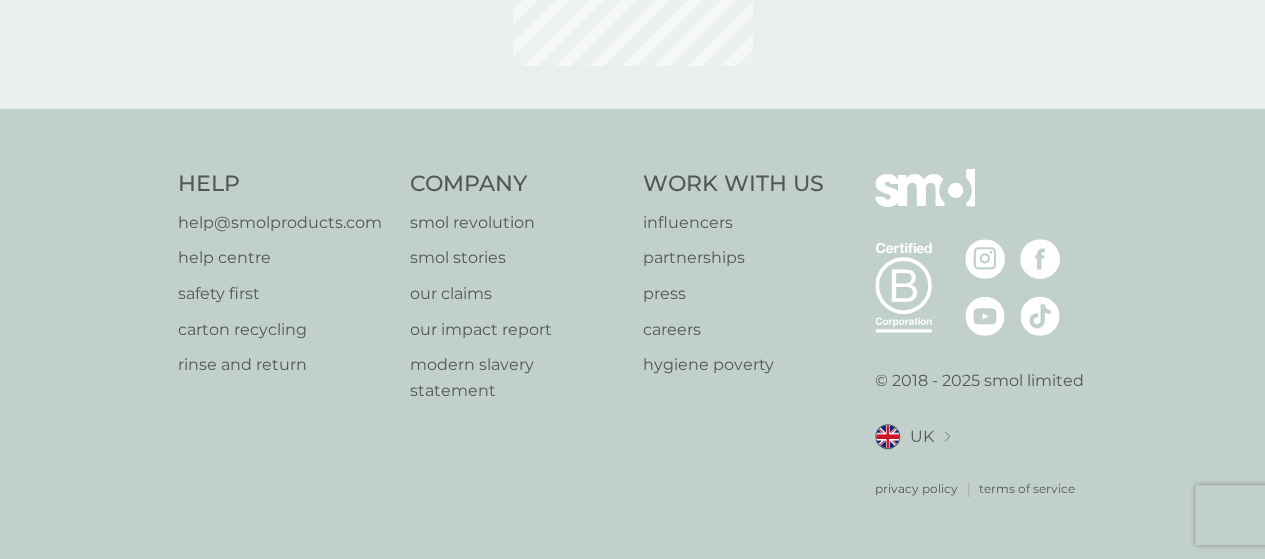 scroll, scrollTop: 0, scrollLeft: 0, axis: both 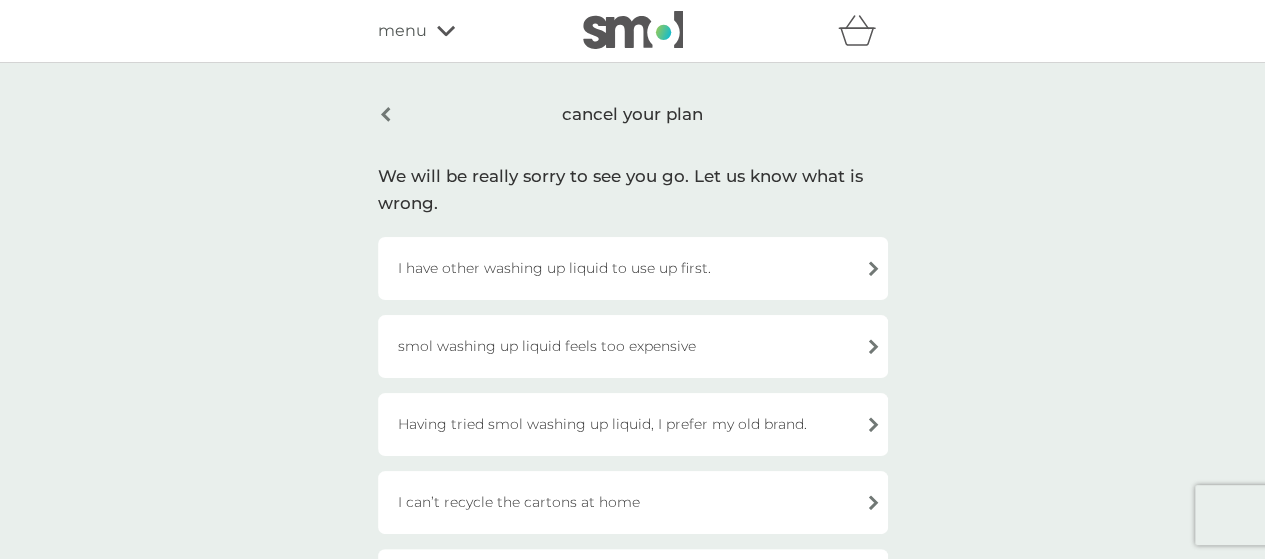 click on "I have other washing up liquid to use up first." at bounding box center (633, 268) 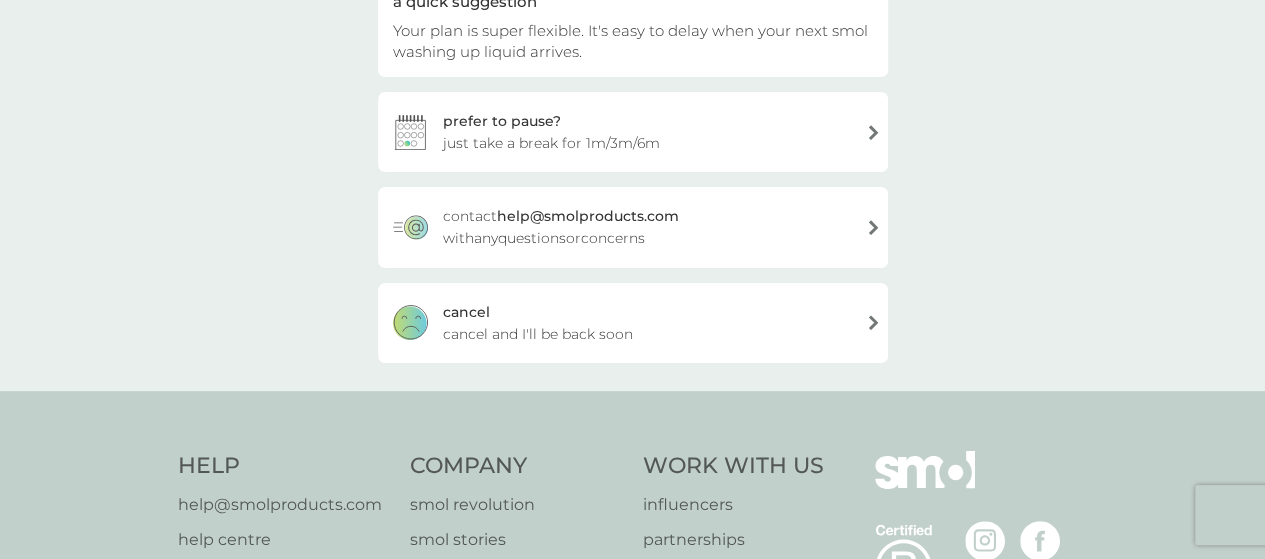 scroll, scrollTop: 250, scrollLeft: 0, axis: vertical 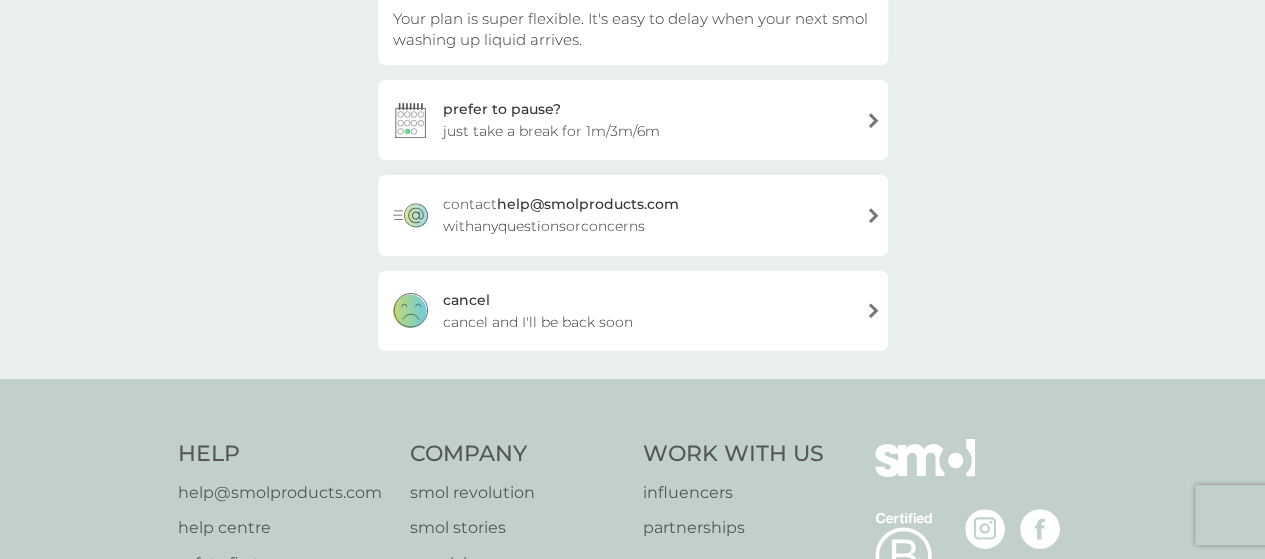 click on "cancel cancel and I'll be back soon" at bounding box center [633, 311] 